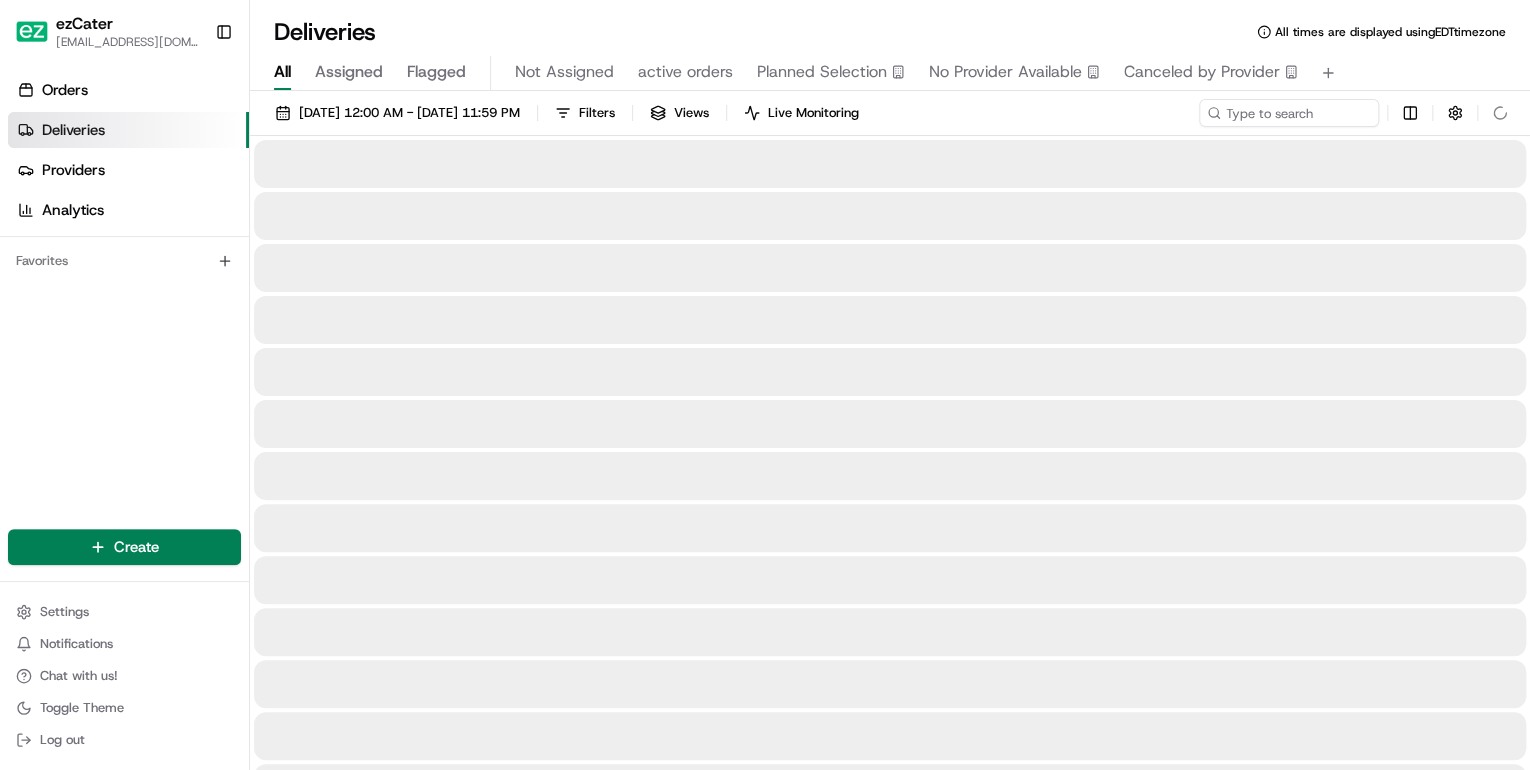 scroll, scrollTop: 0, scrollLeft: 0, axis: both 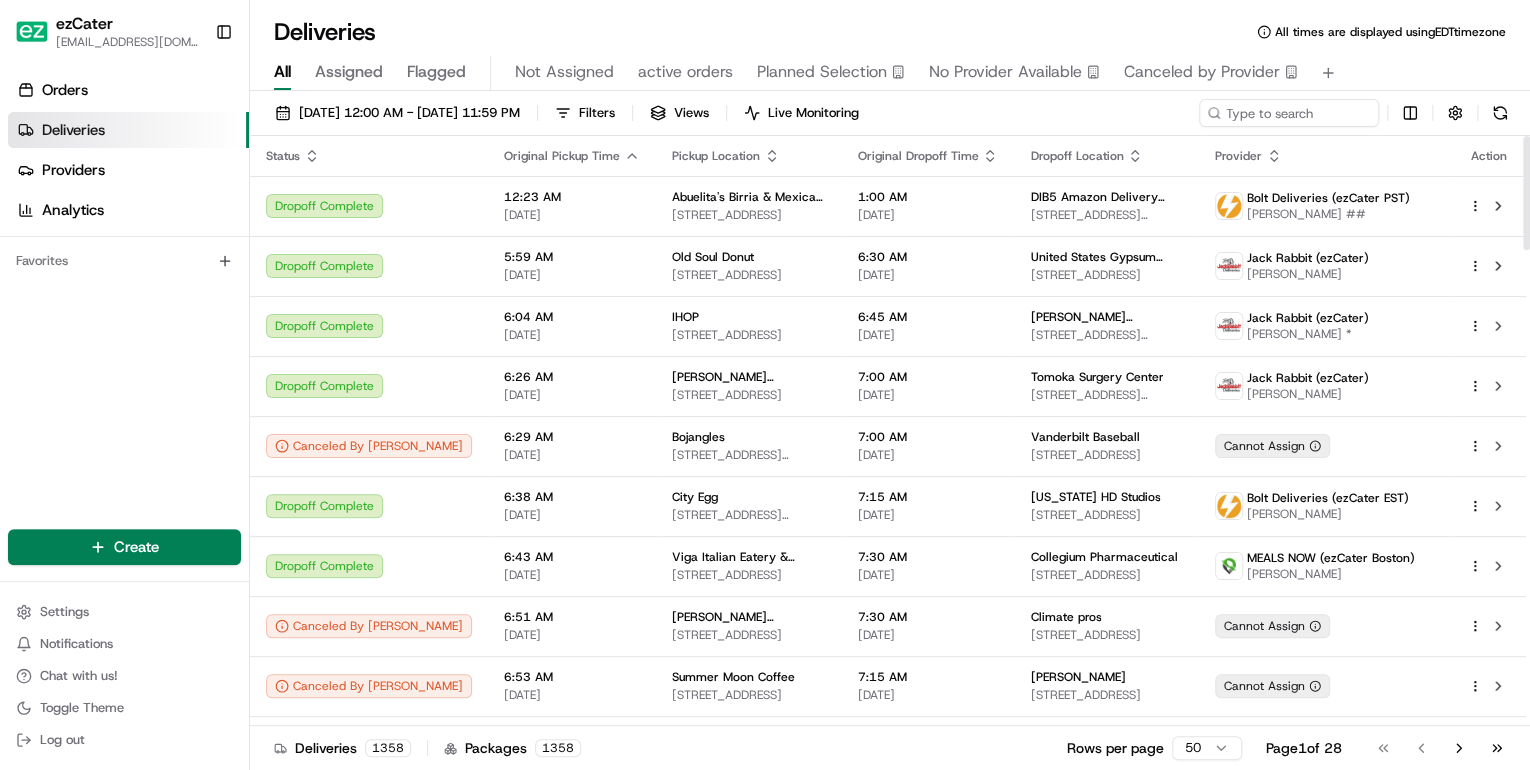 click on "ezCater [EMAIL_ADDRESS][DOMAIN_NAME] Toggle Sidebar Orders Deliveries Providers Analytics Favorites Main Menu Members & Organization Organization Users Roles Preferences Customization Tracking Orchestration Automations Locations Pickup Locations Dropoff Locations Zones Shifts Delivery Windows Billing Billing Refund Requests Integrations Notification Triggers Webhooks API Keys Request Logs Create Settings Notifications Chat with us! Toggle Theme Log out Deliveries All times are displayed using  EDT  timezone All Assigned Flagged Not Assigned active orders Planned Selection No Provider Available Canceled by Provider [DATE] 12:00 AM - [DATE] 11:59 PM Filters Views Live Monitoring Status Original Pickup Time Pickup Location Original Dropoff Time Dropoff Location Provider Action Dropoff Complete 12:23 AM [DATE] Abuelita's Birria & Mexican Food [STREET_ADDRESS] 1:00 AM [DATE] DIB5 Amazon Delivery Station [STREET_ADDRESS][PERSON_NAME] Dropoff Complete" at bounding box center (765, 385) 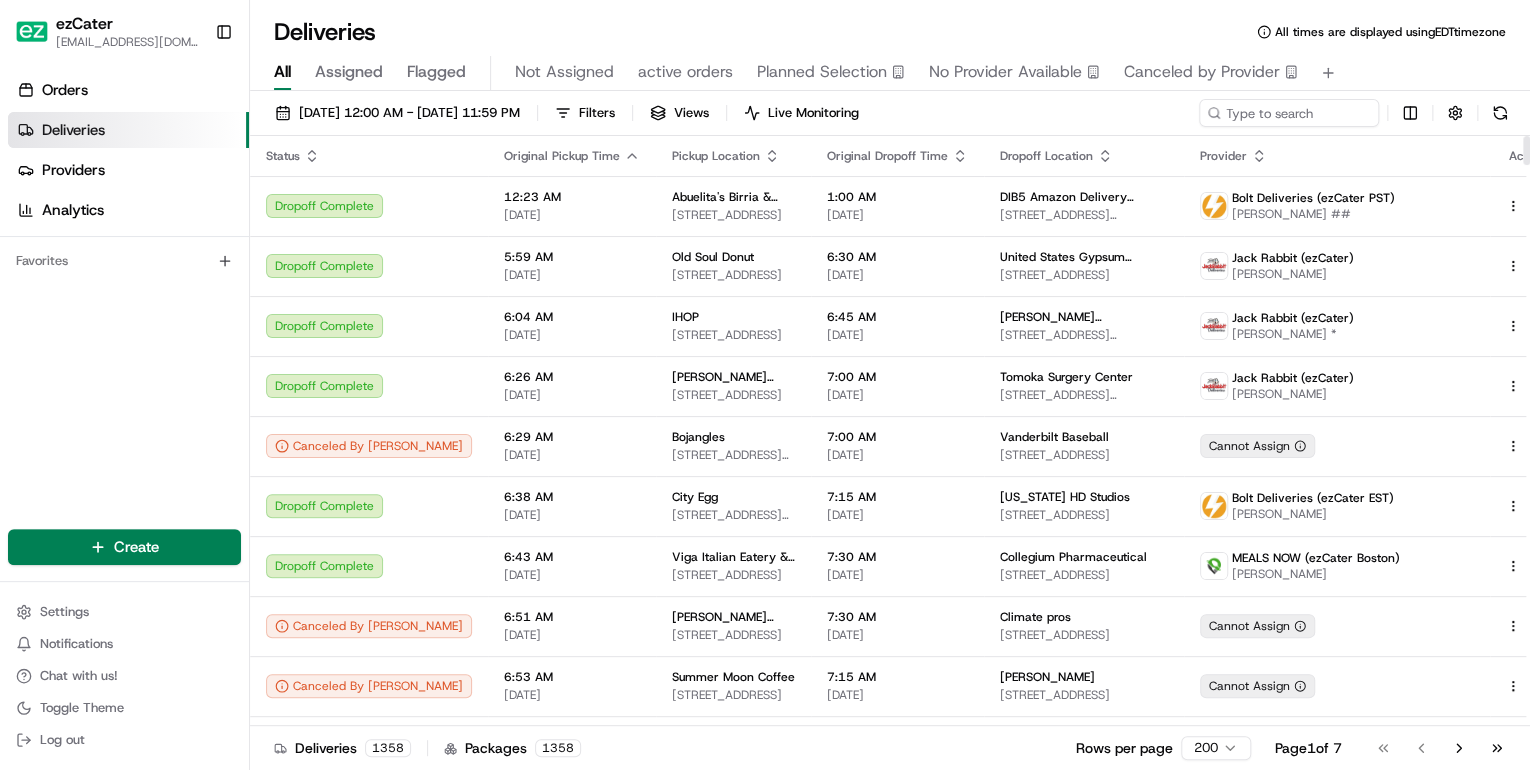 click 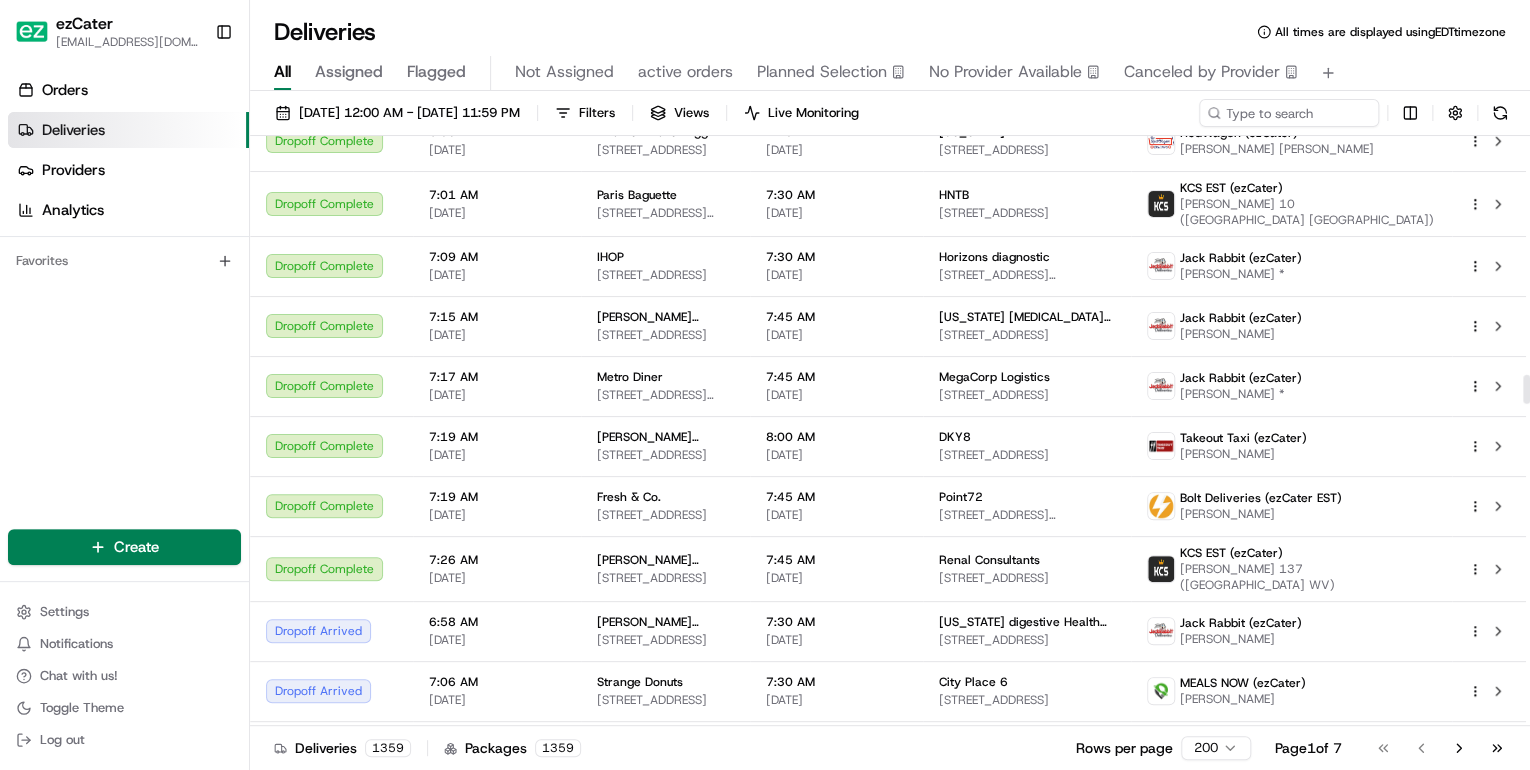 scroll, scrollTop: 5120, scrollLeft: 0, axis: vertical 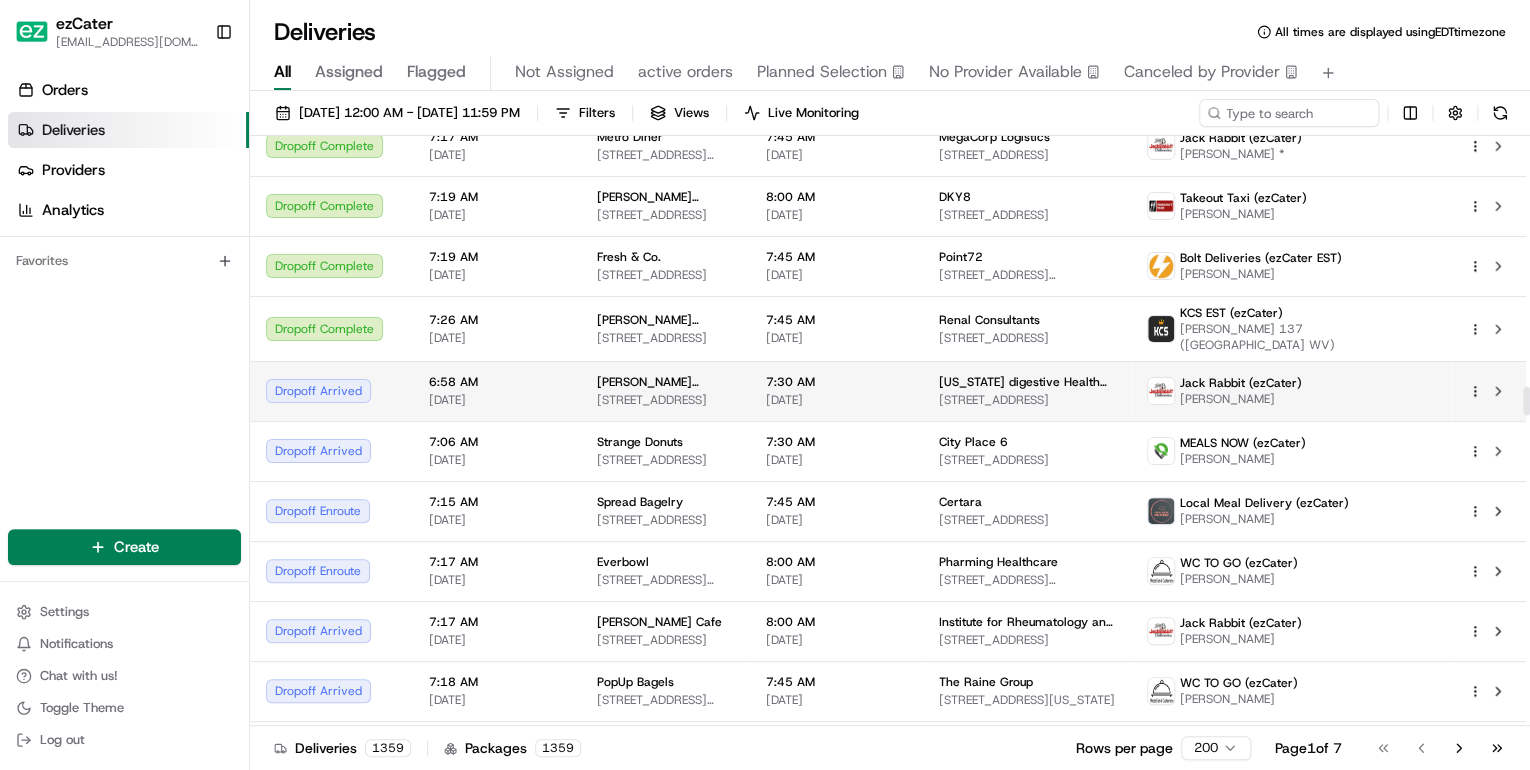 click on "6:58 AM [DATE]" at bounding box center [497, 391] 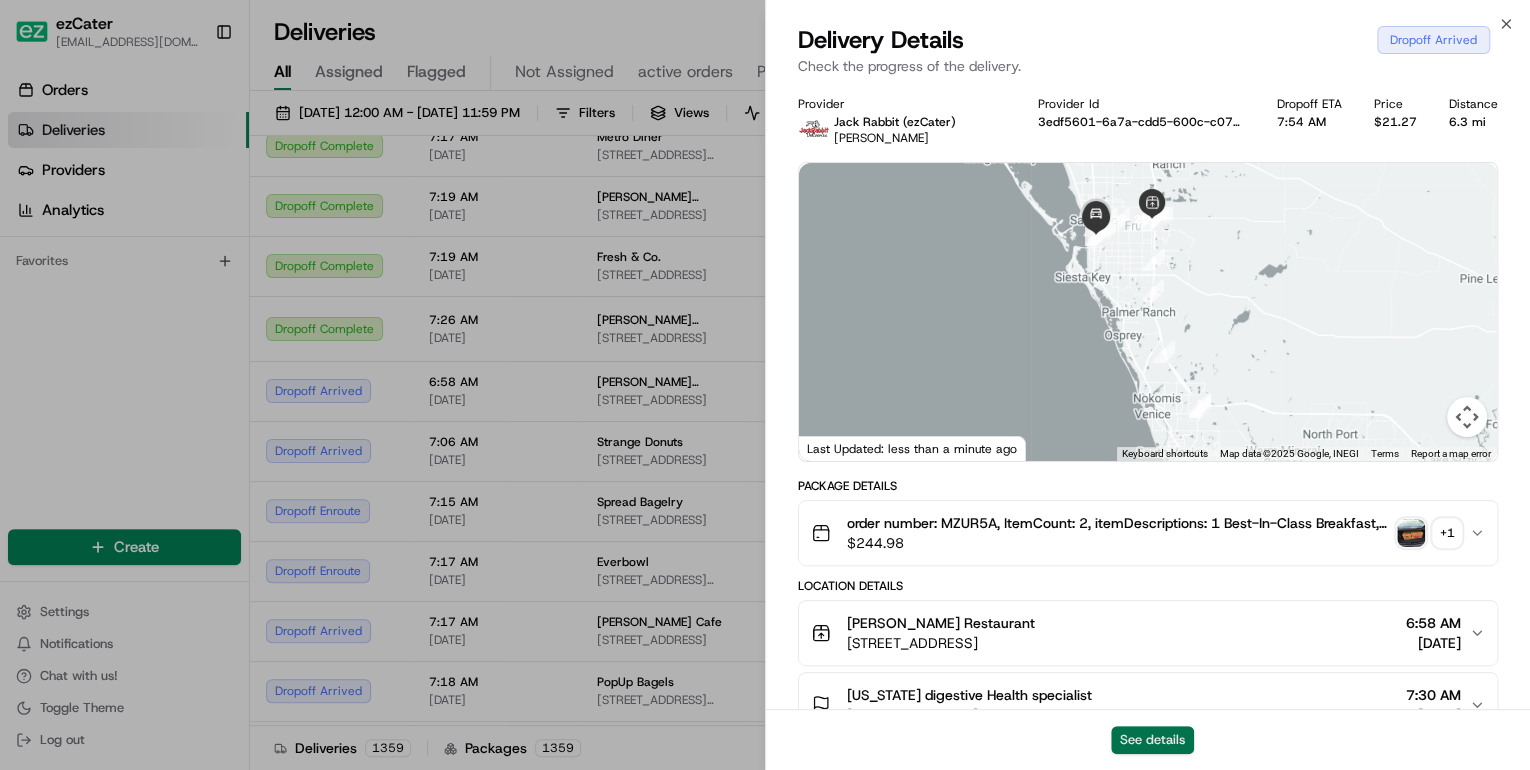 click on "See details" at bounding box center [1152, 740] 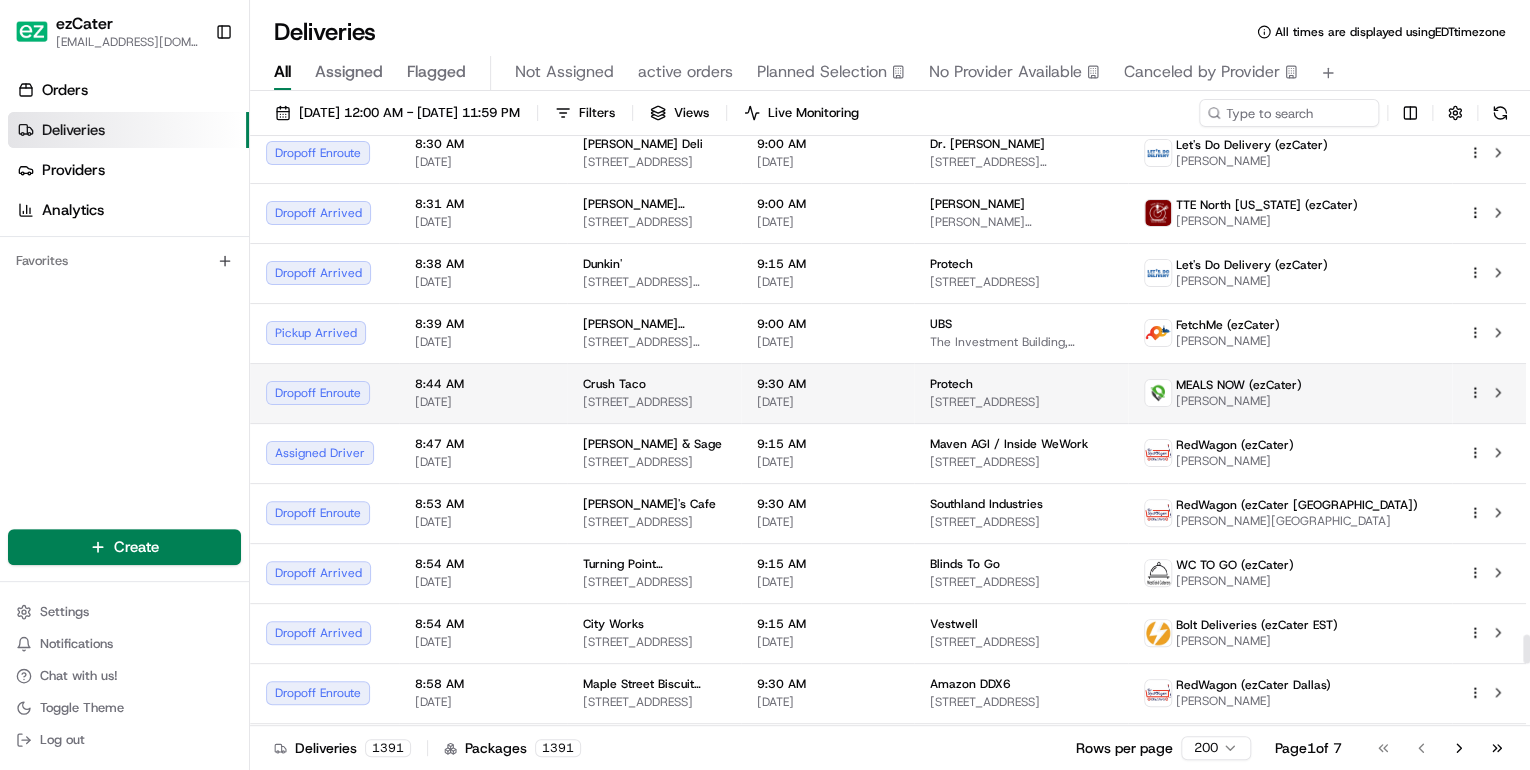 scroll, scrollTop: 10024, scrollLeft: 0, axis: vertical 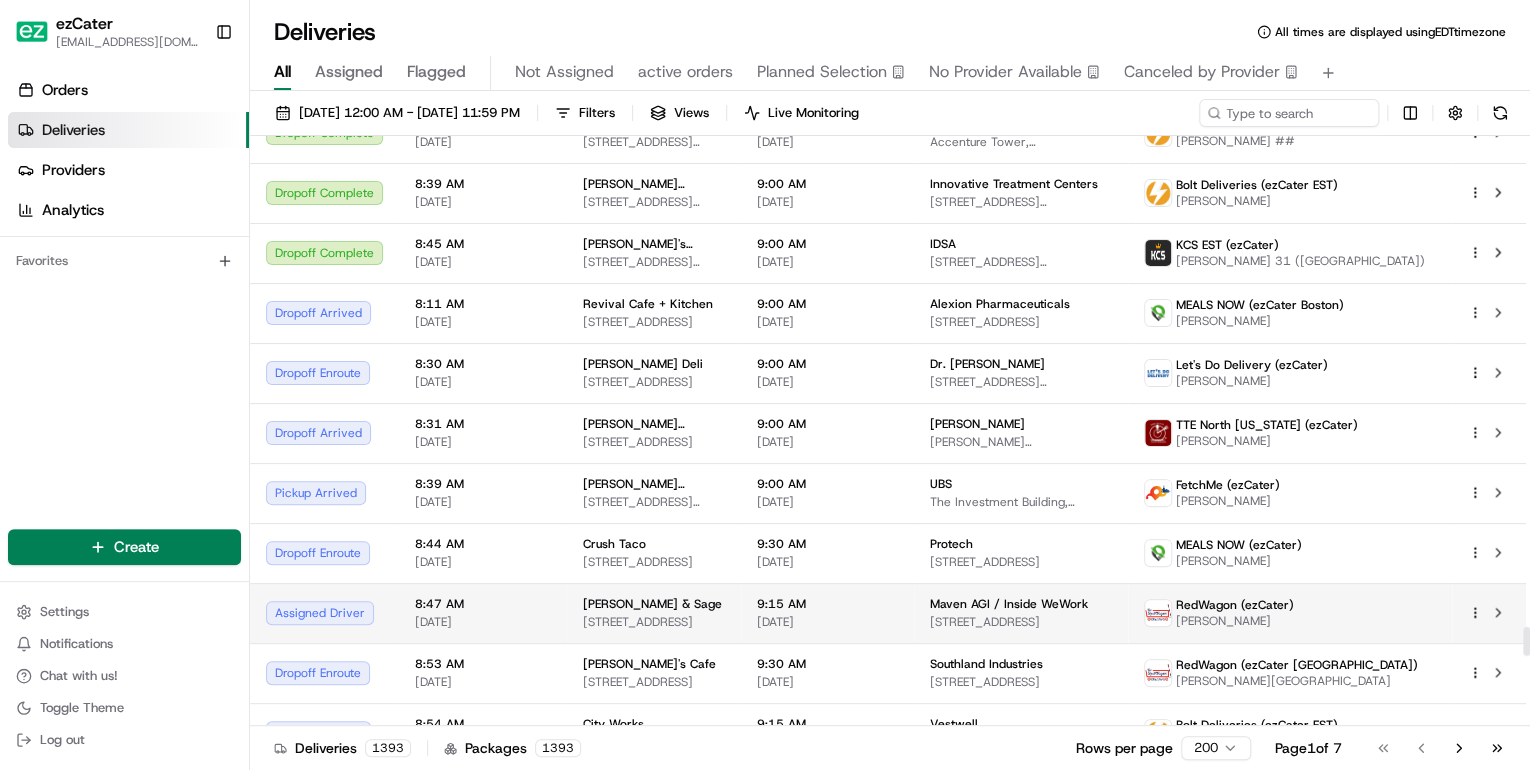 click on "9:15 AM [DATE]" at bounding box center [827, 613] 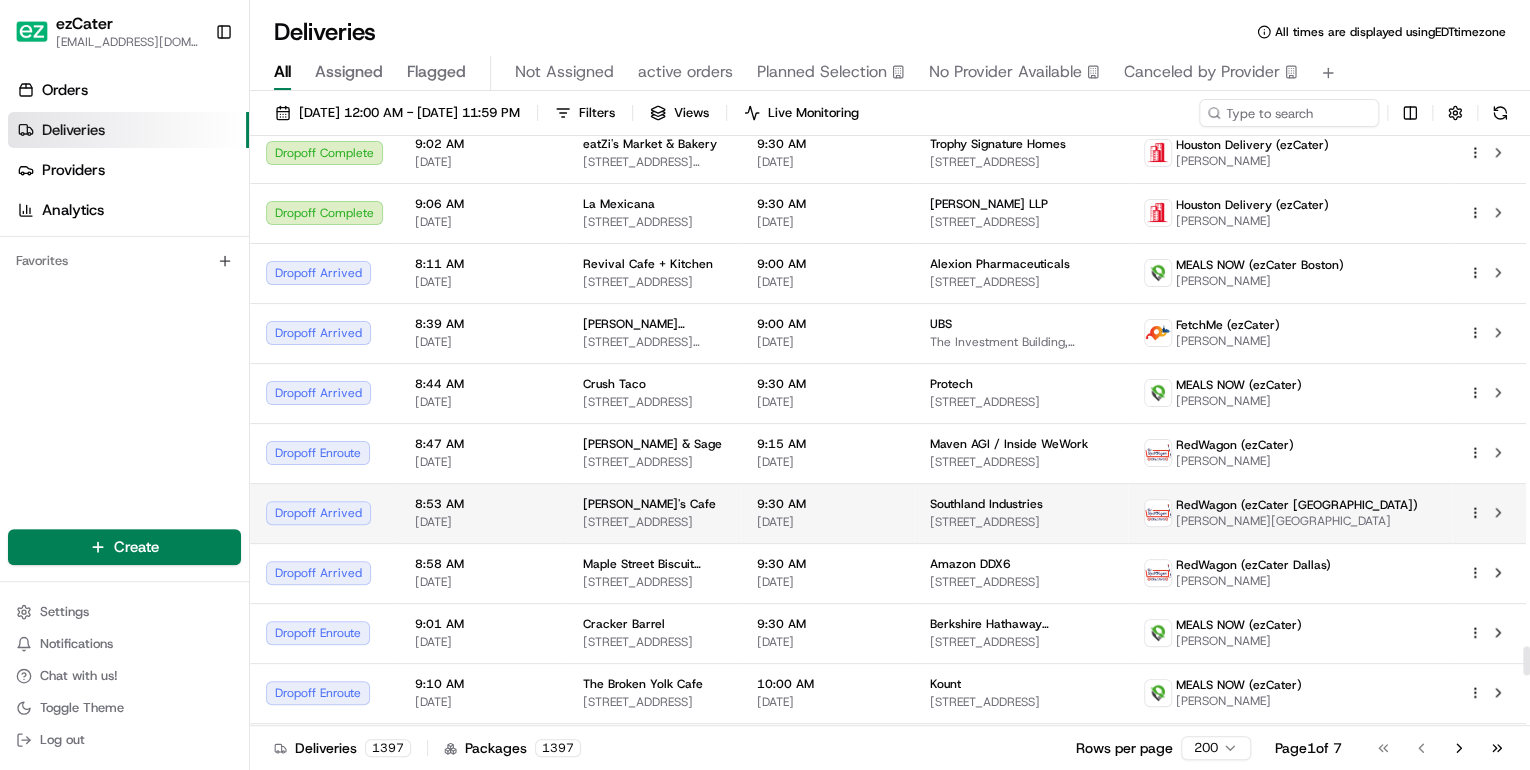 scroll, scrollTop: 10744, scrollLeft: 0, axis: vertical 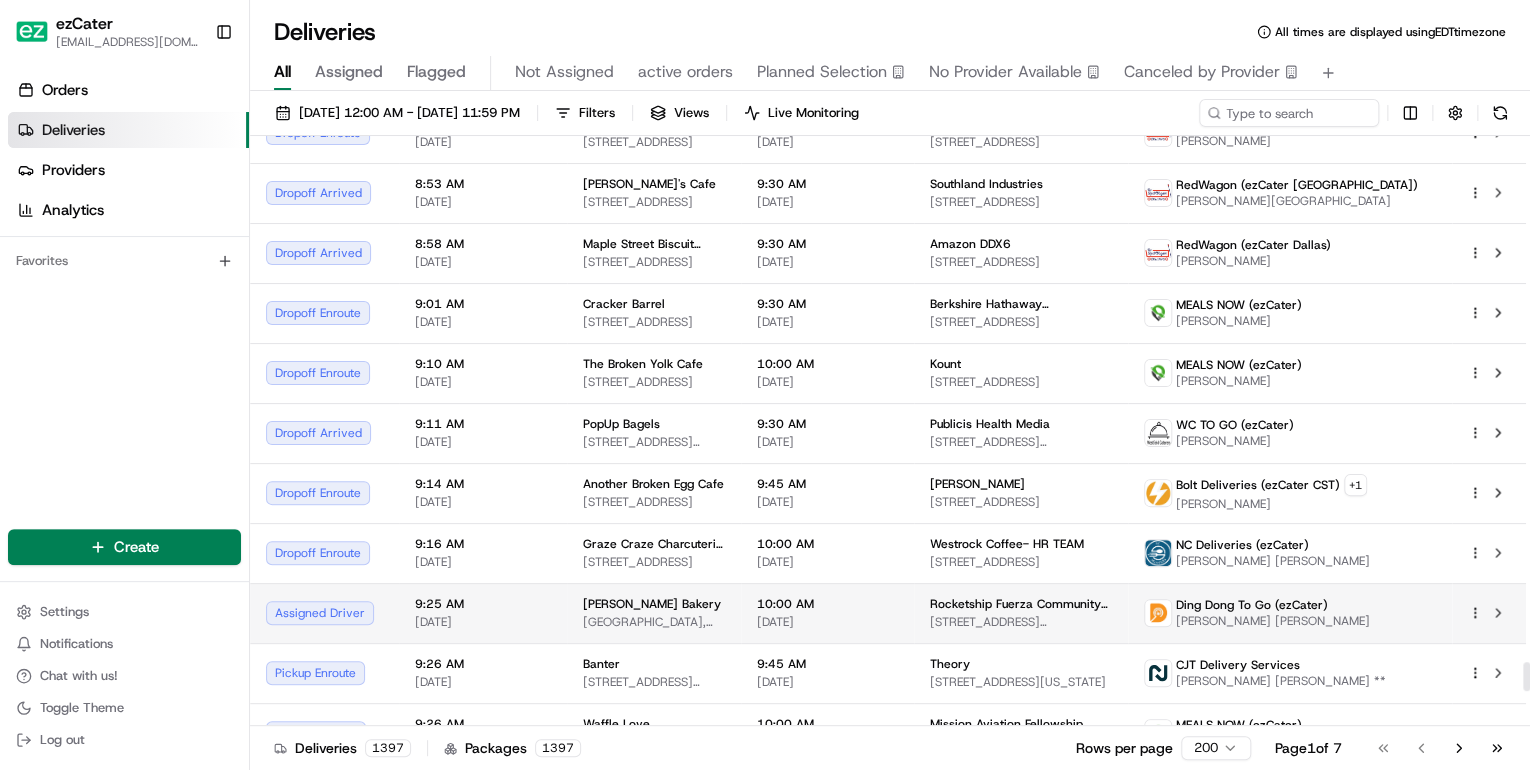 click on "[PERSON_NAME] Bakery" at bounding box center [652, 604] 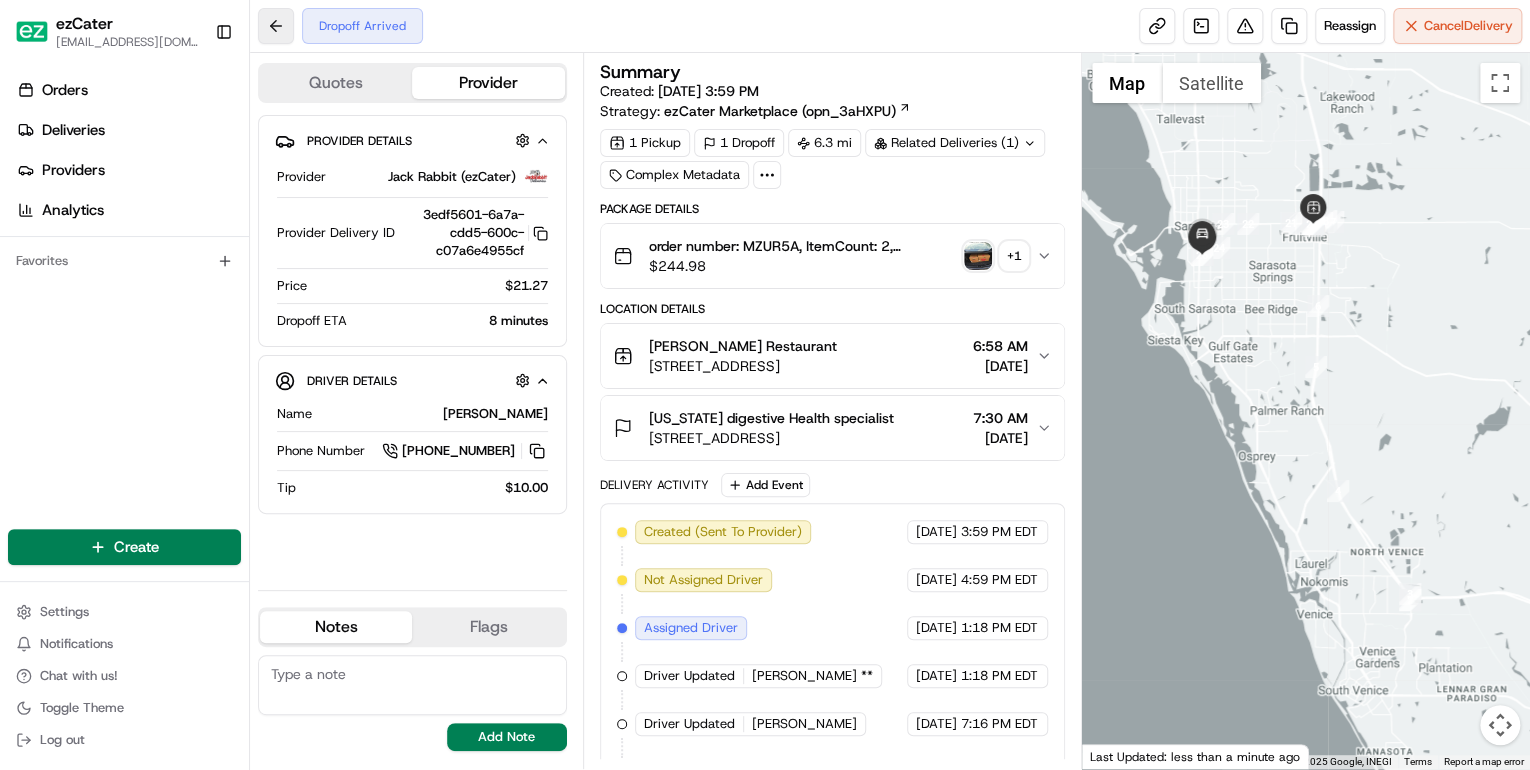 scroll, scrollTop: 0, scrollLeft: 0, axis: both 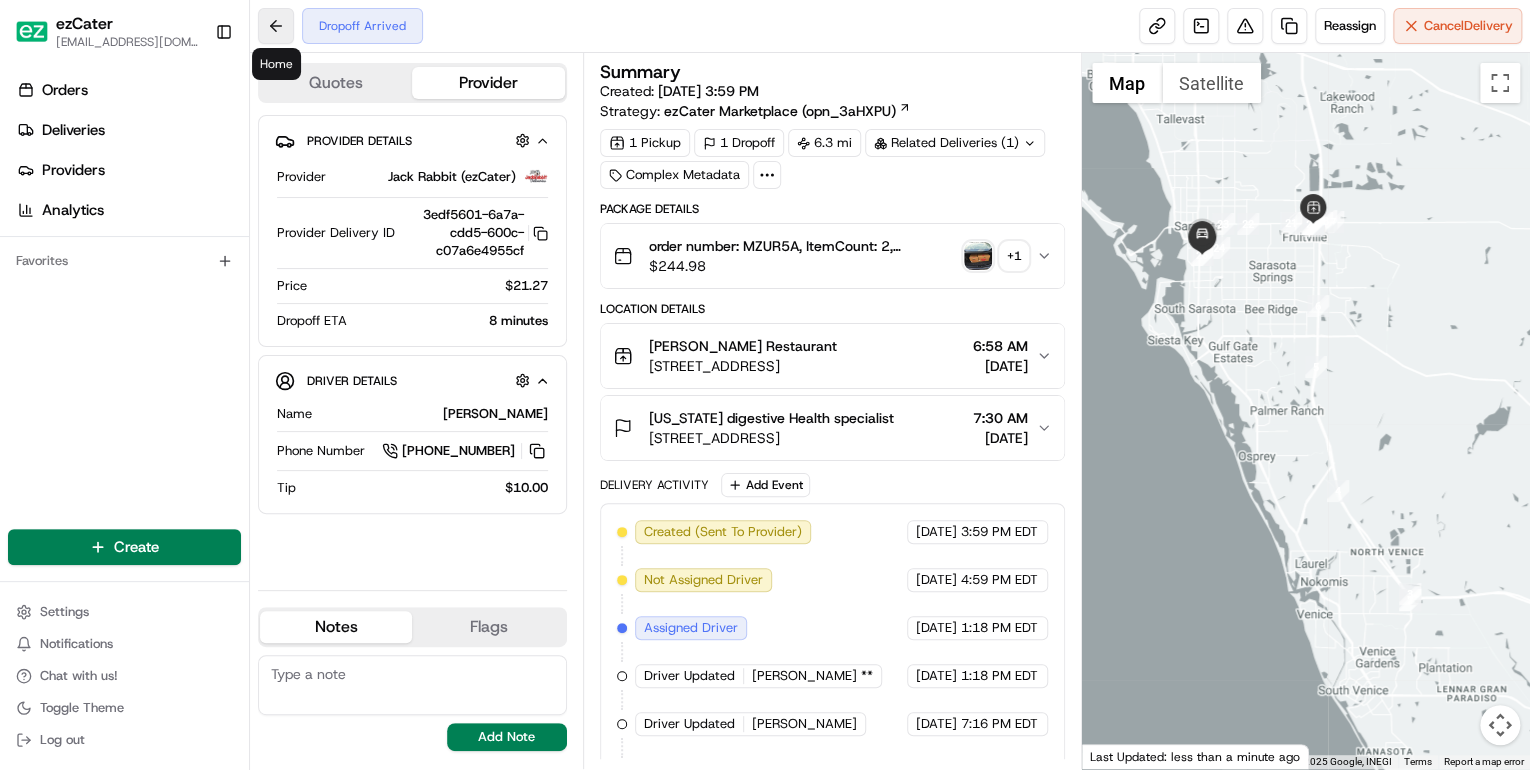 click at bounding box center [276, 26] 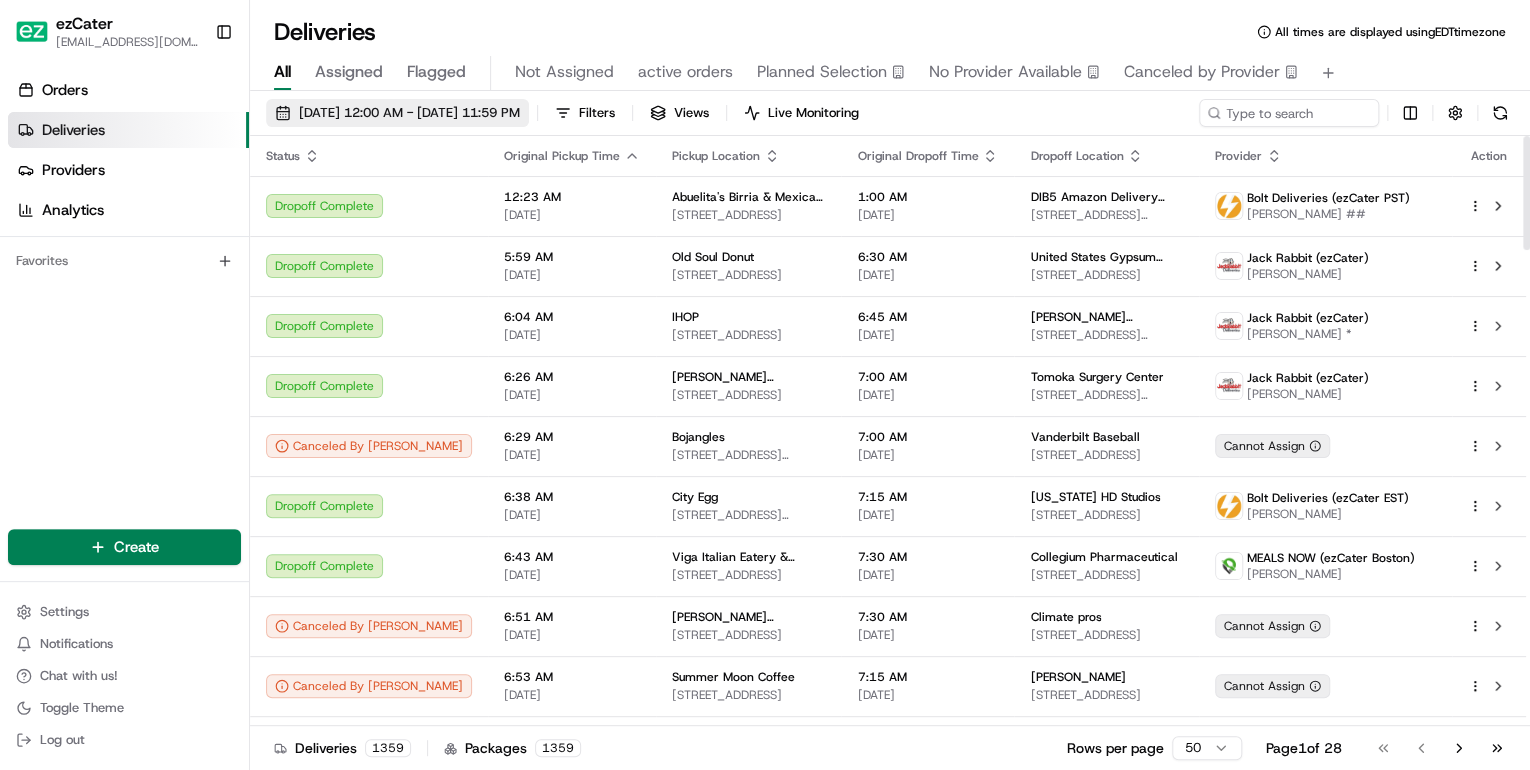 click on "[DATE] 12:00 AM - [DATE] 11:59 PM" at bounding box center (397, 113) 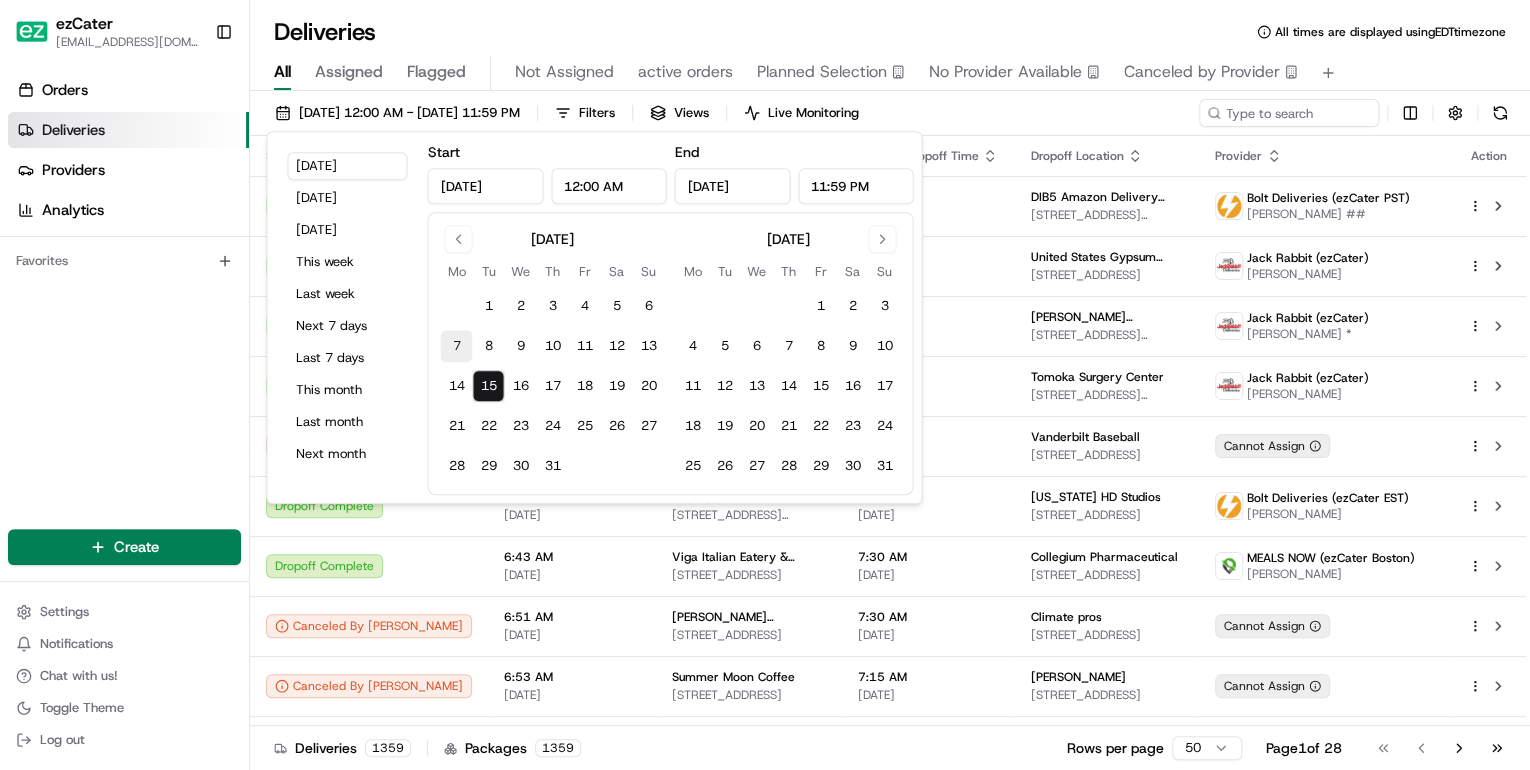 click on "7" at bounding box center (456, 346) 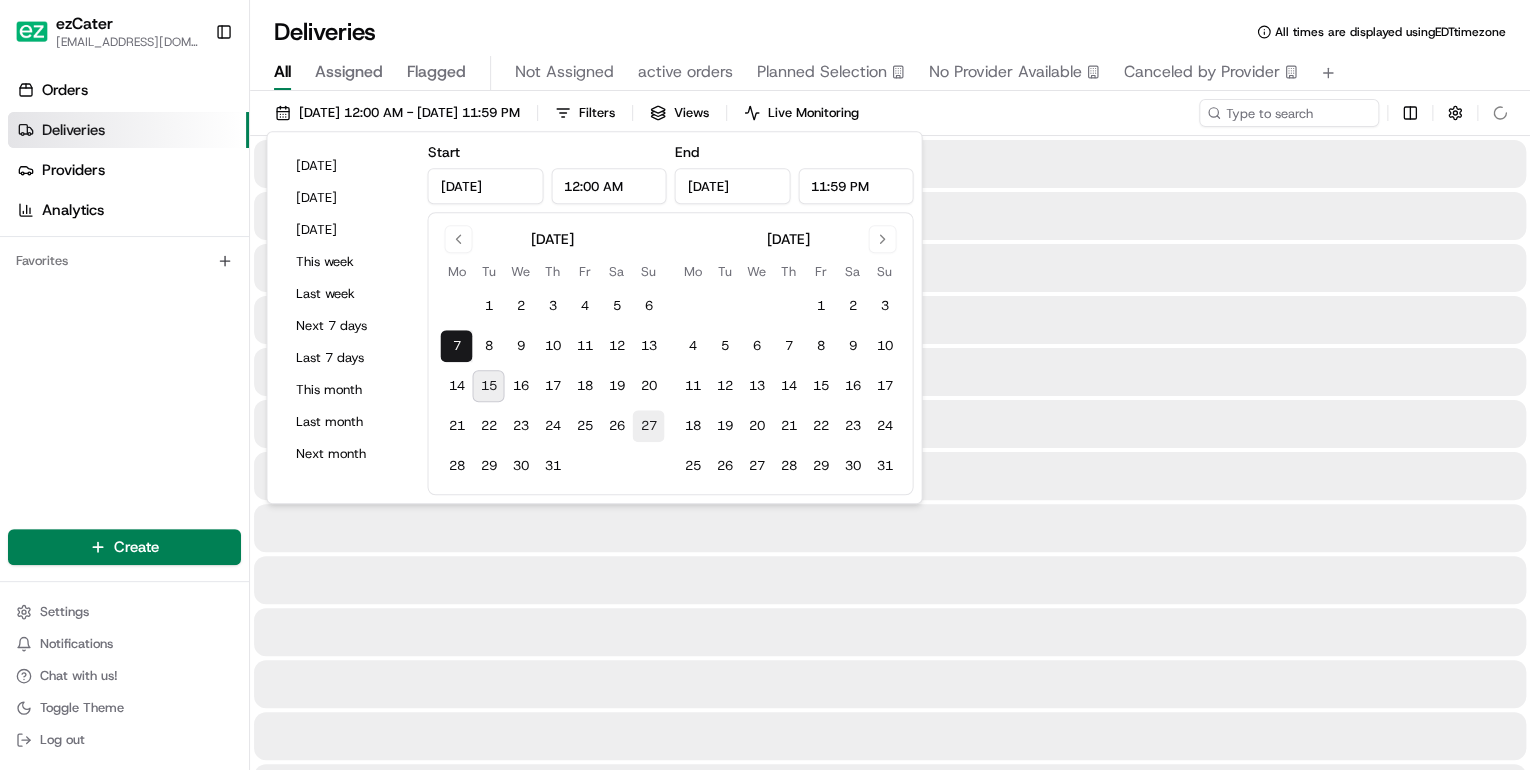 click on "27" at bounding box center (648, 426) 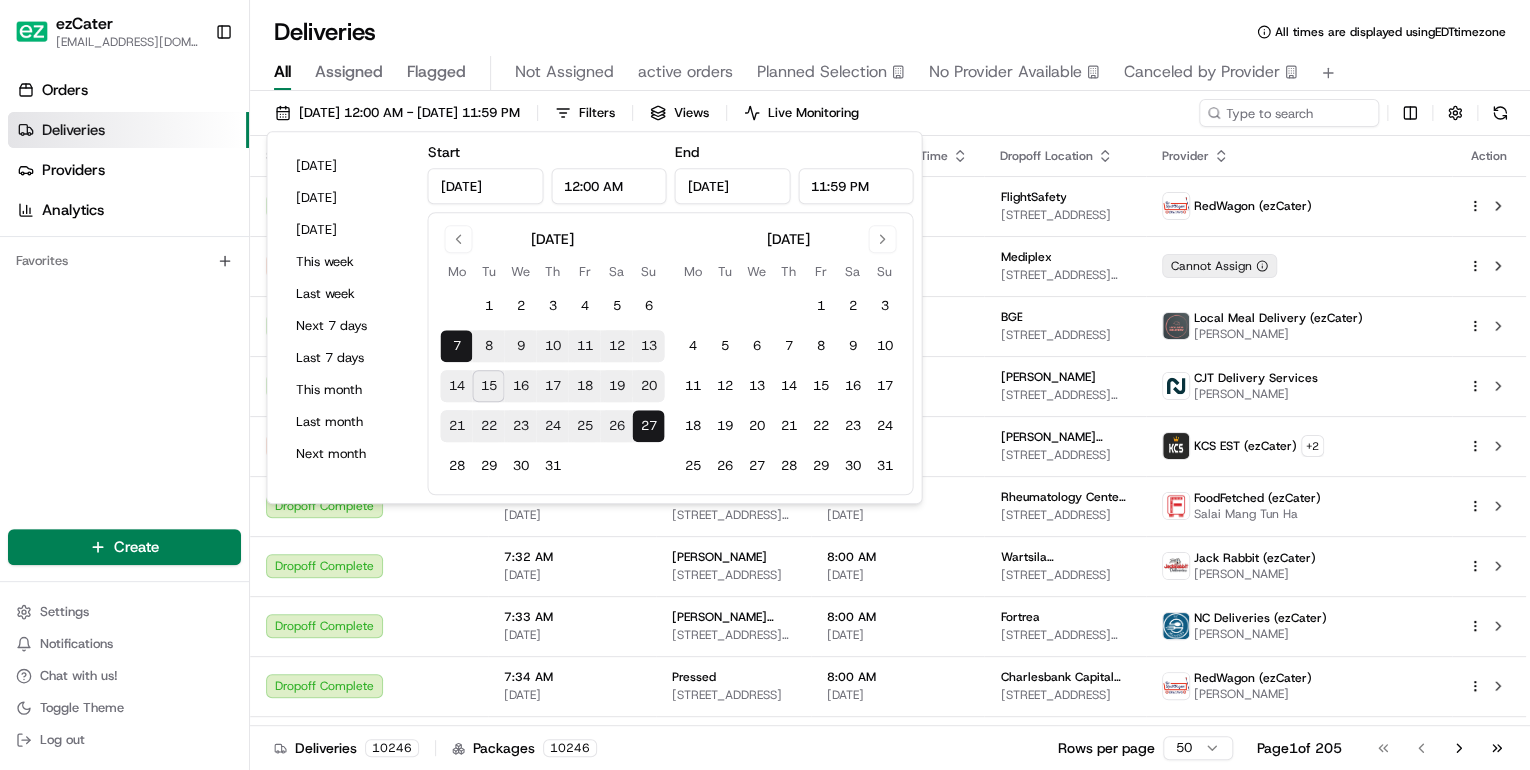 click on "Deliveries All times are displayed using  EDT  timezone" at bounding box center (890, 32) 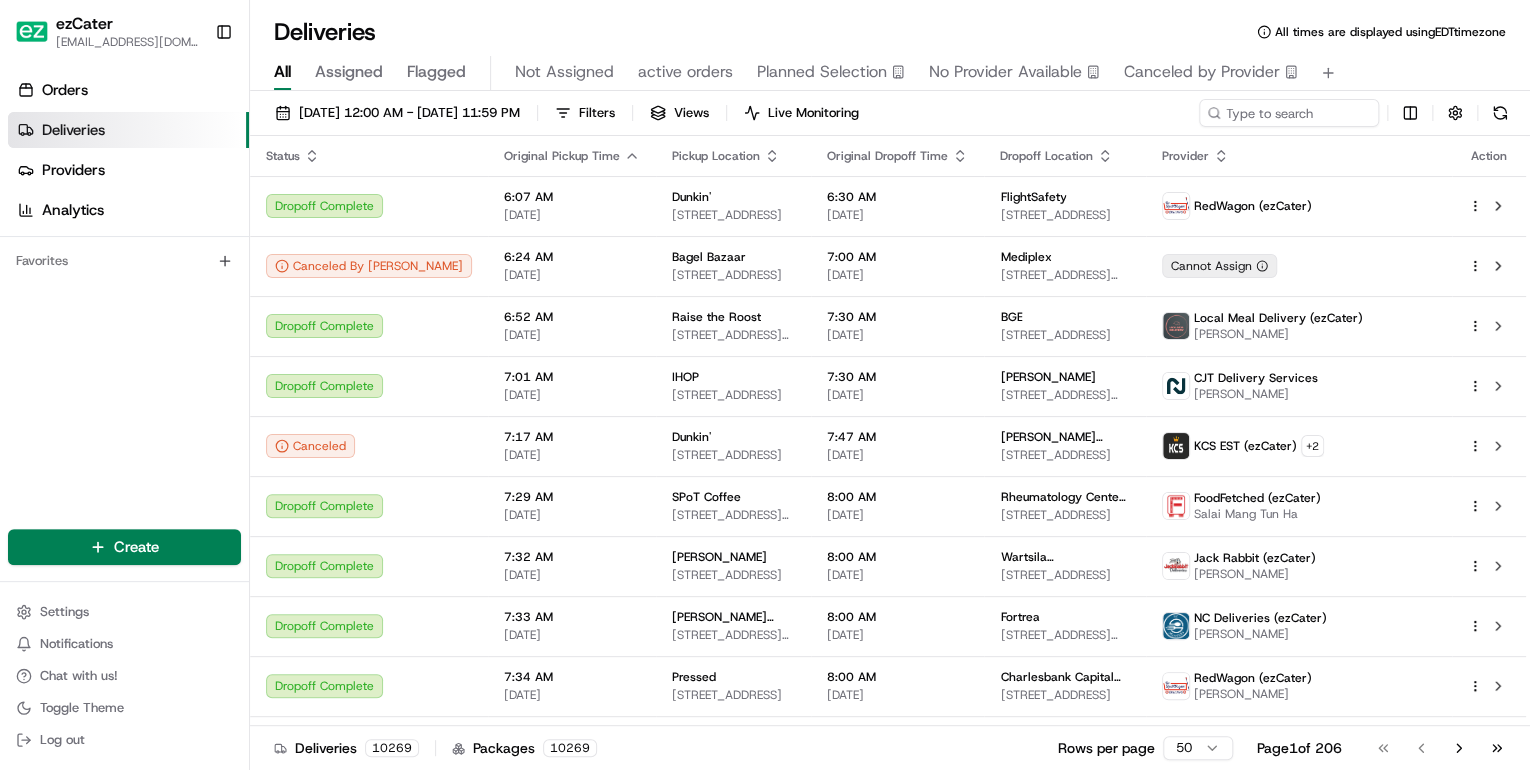 scroll, scrollTop: 0, scrollLeft: 0, axis: both 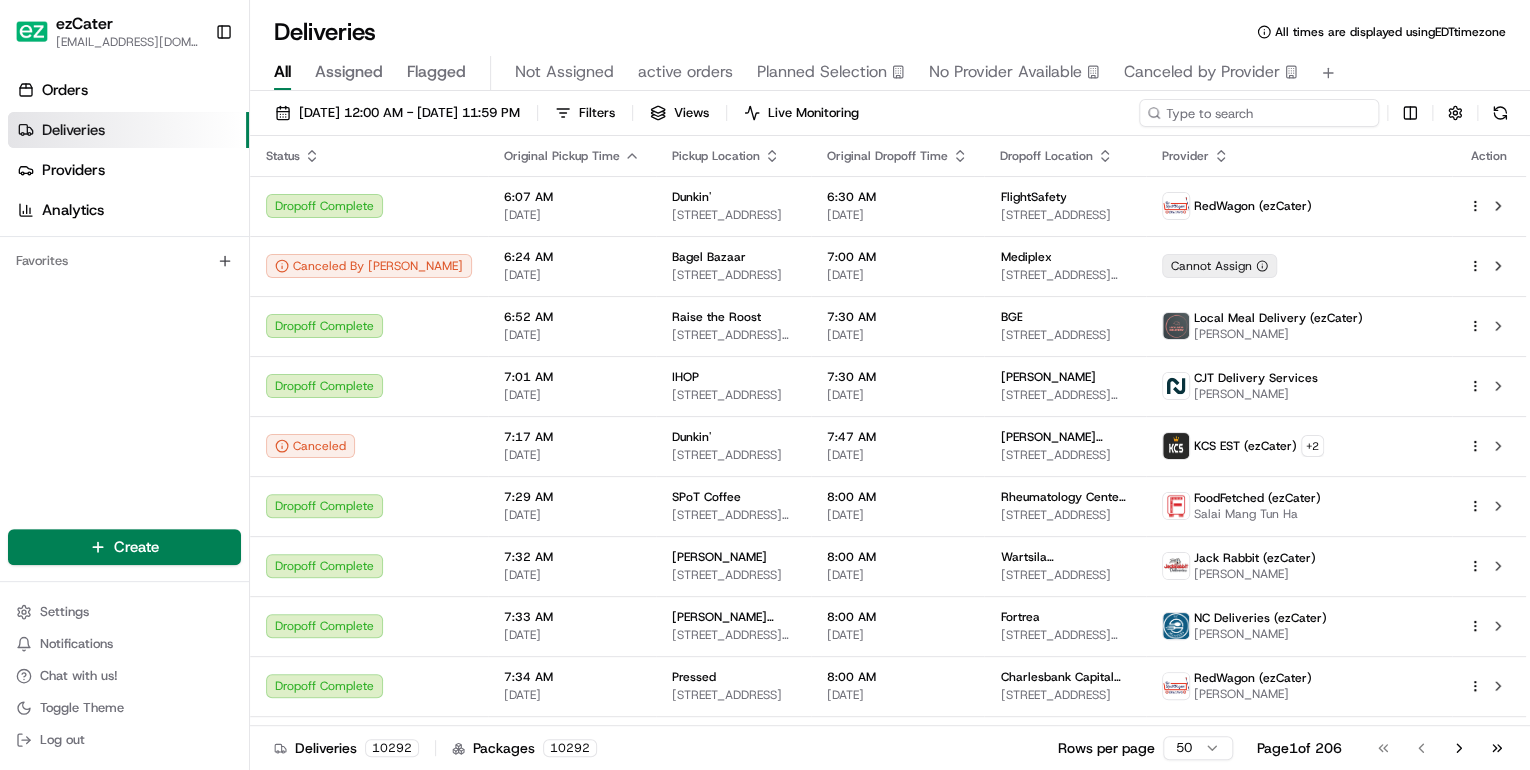 click at bounding box center [1259, 113] 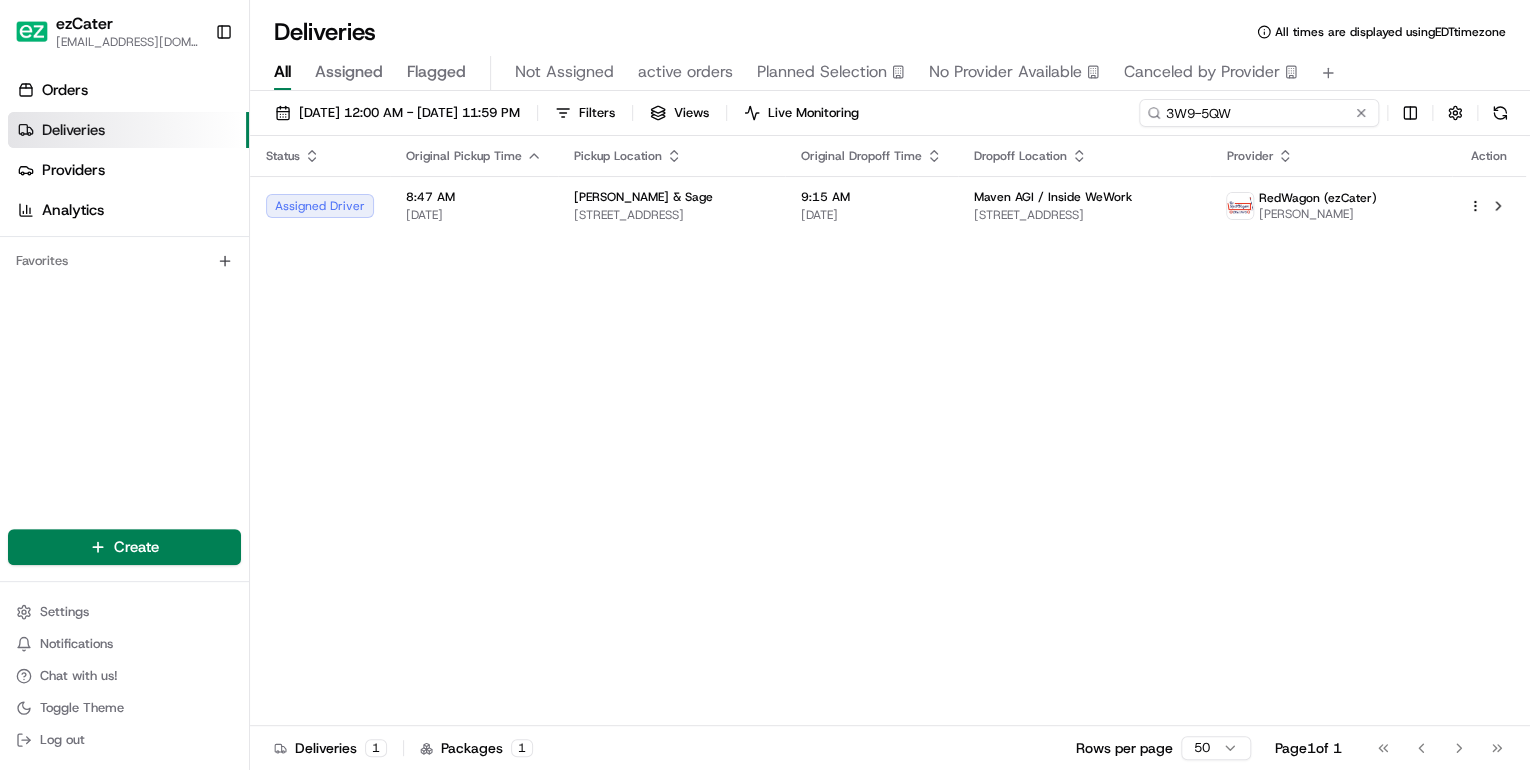 type on "3W9-5QW" 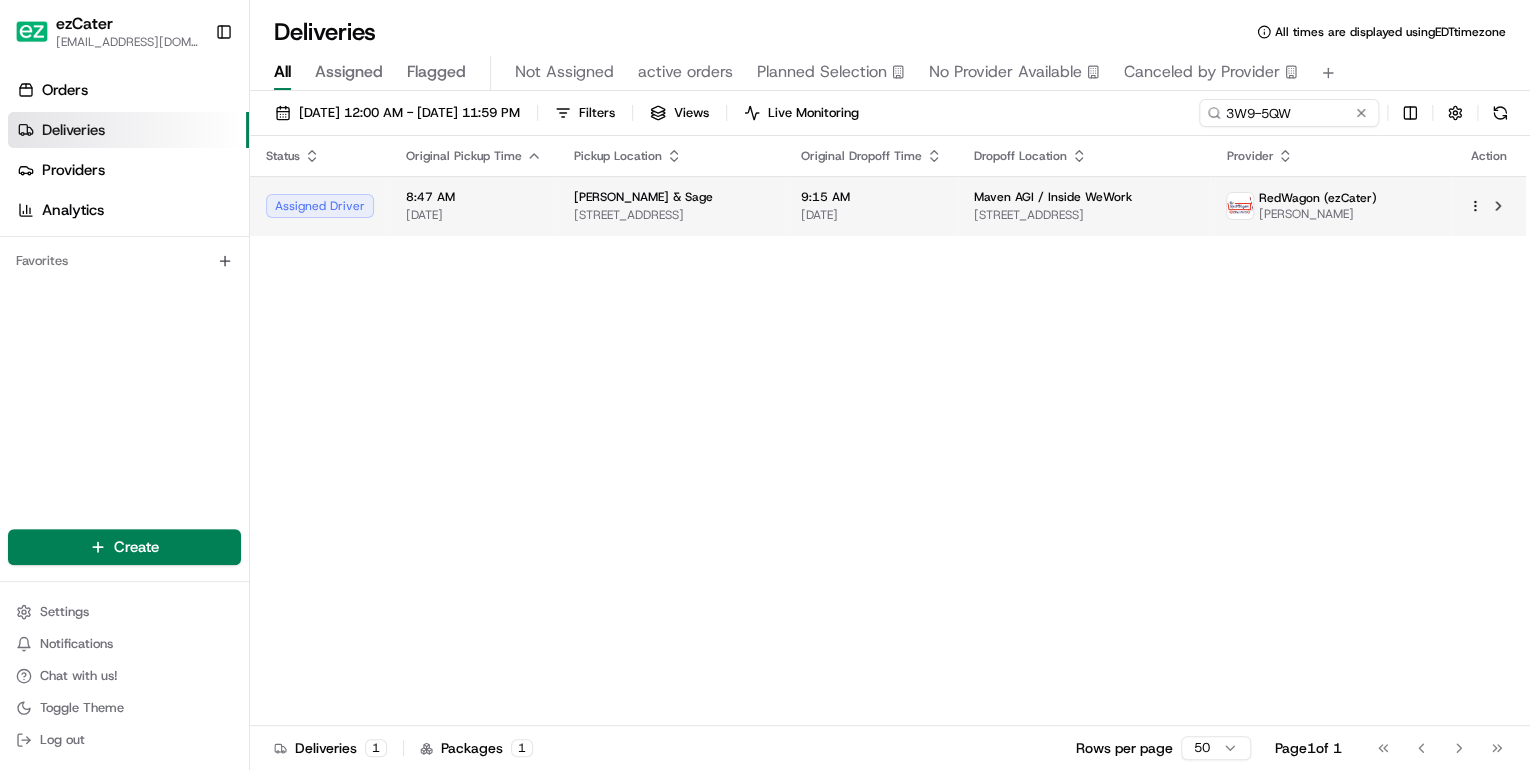 click on "[STREET_ADDRESS]" at bounding box center (671, 215) 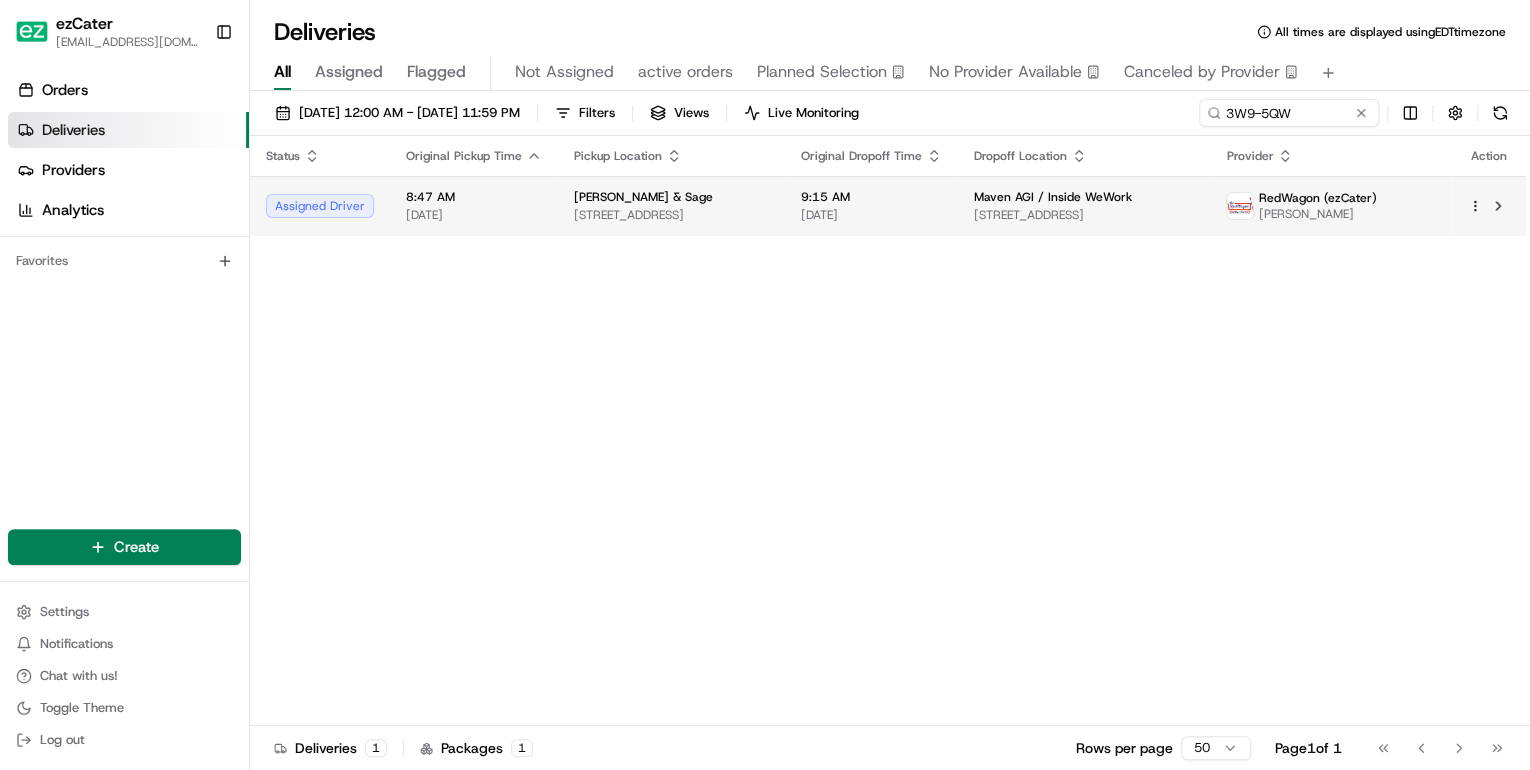 click on "9:15 AM [DATE]" at bounding box center (871, 206) 